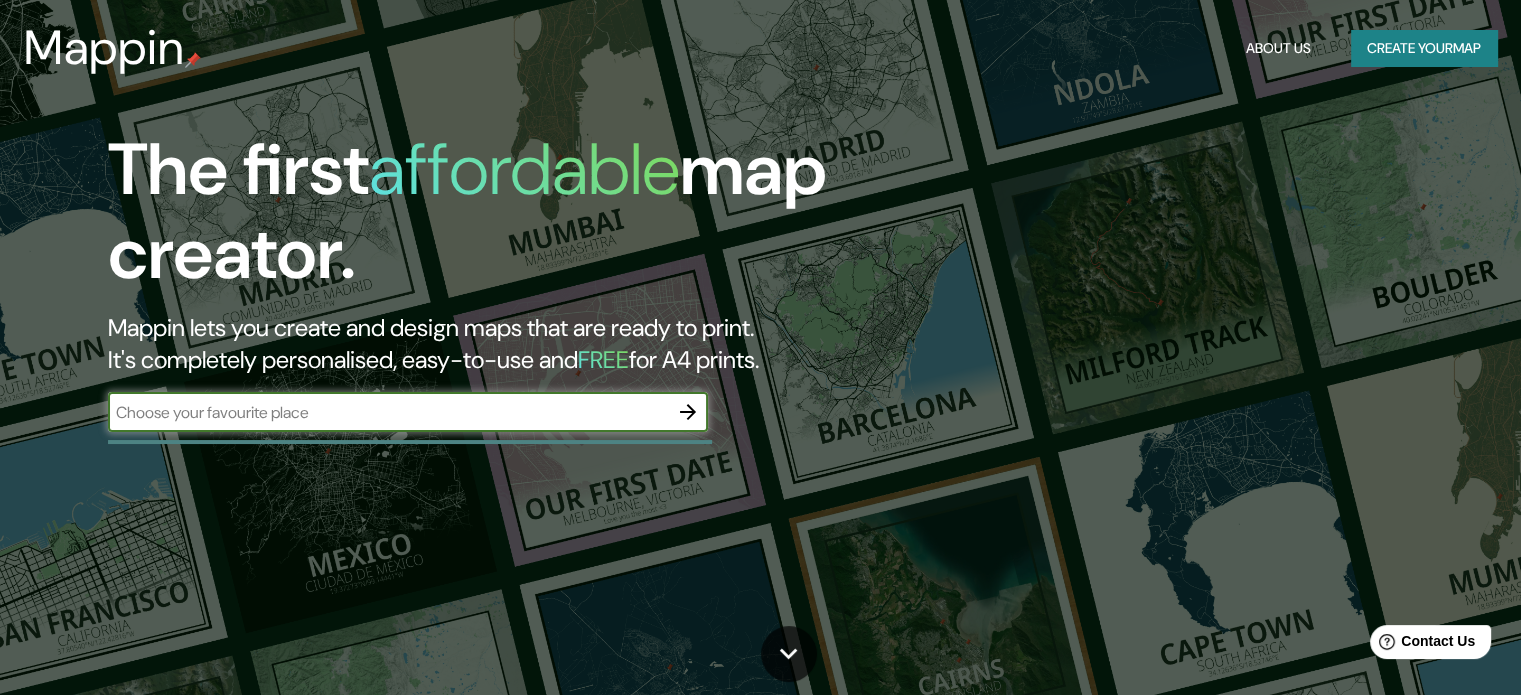 scroll, scrollTop: 0, scrollLeft: 0, axis: both 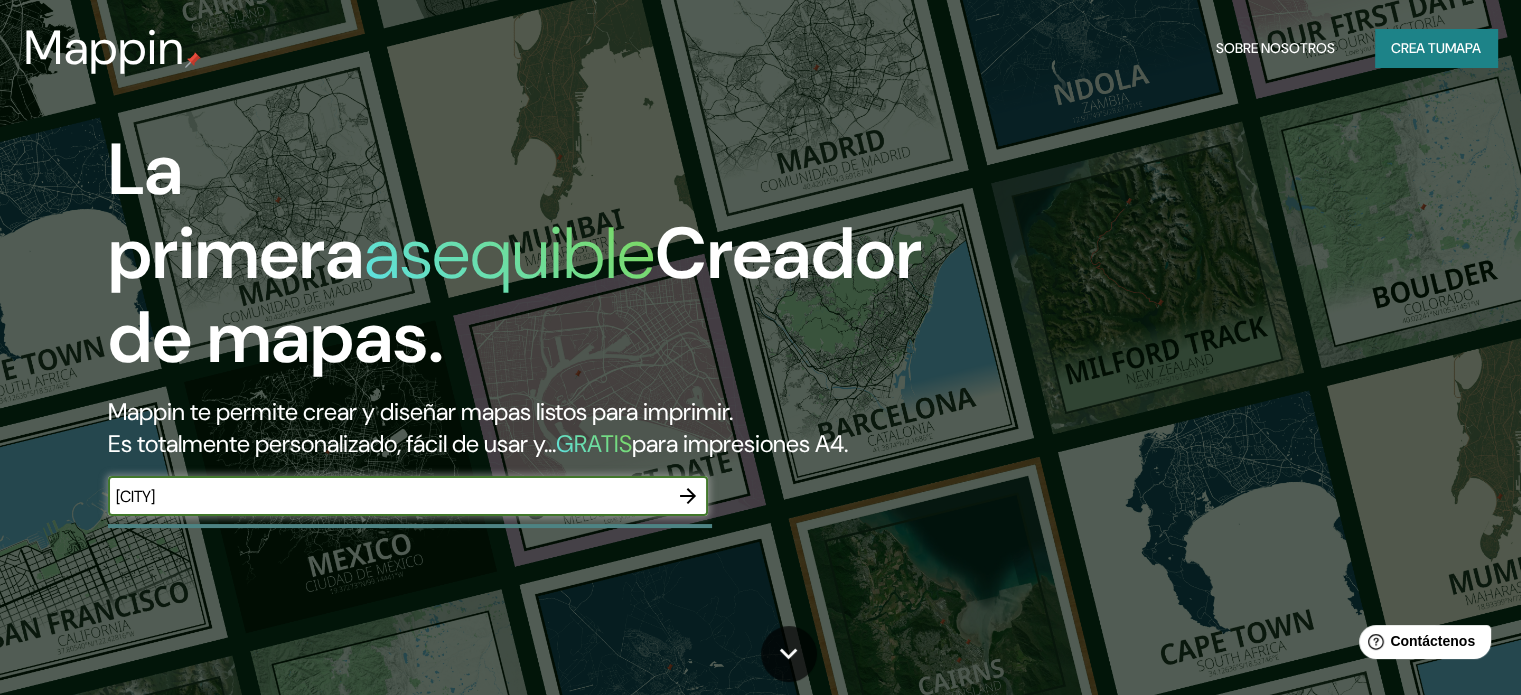 type on "[CITY]" 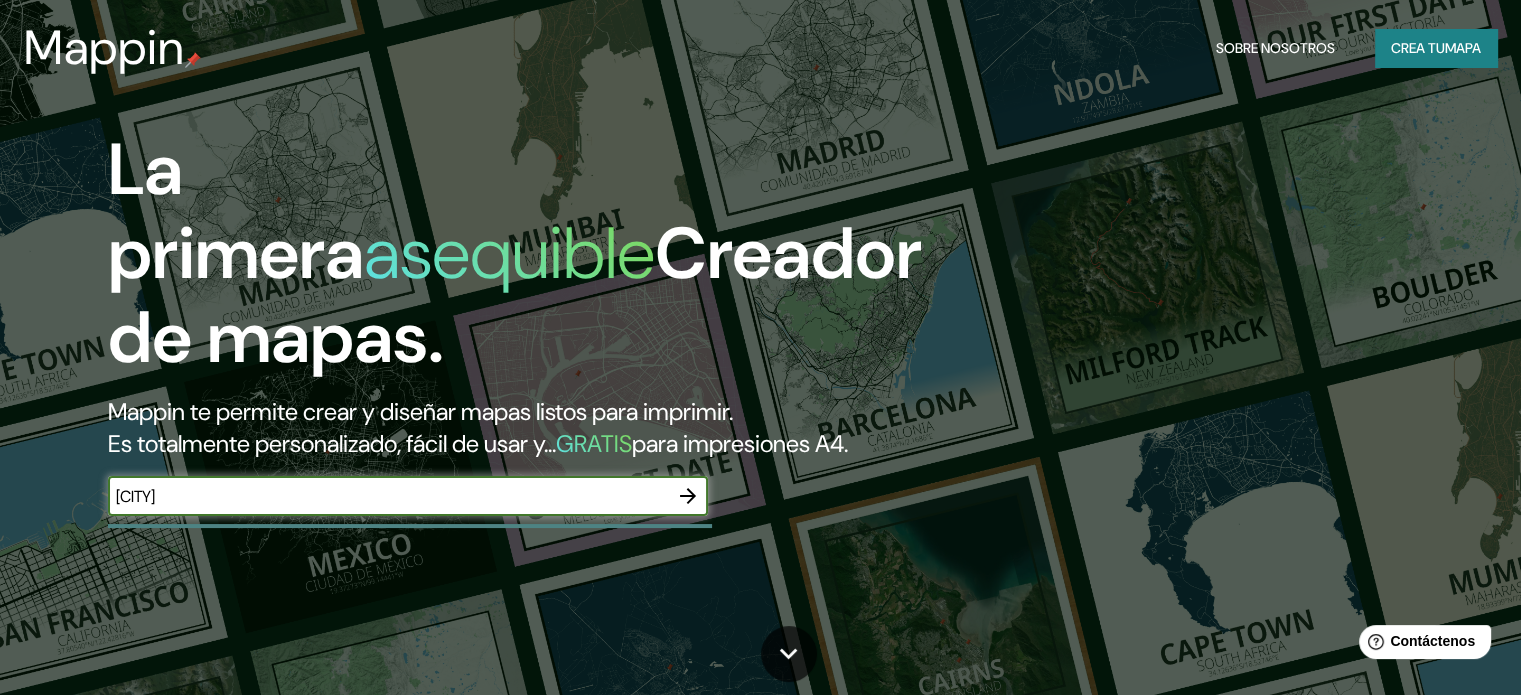 click at bounding box center [688, 496] 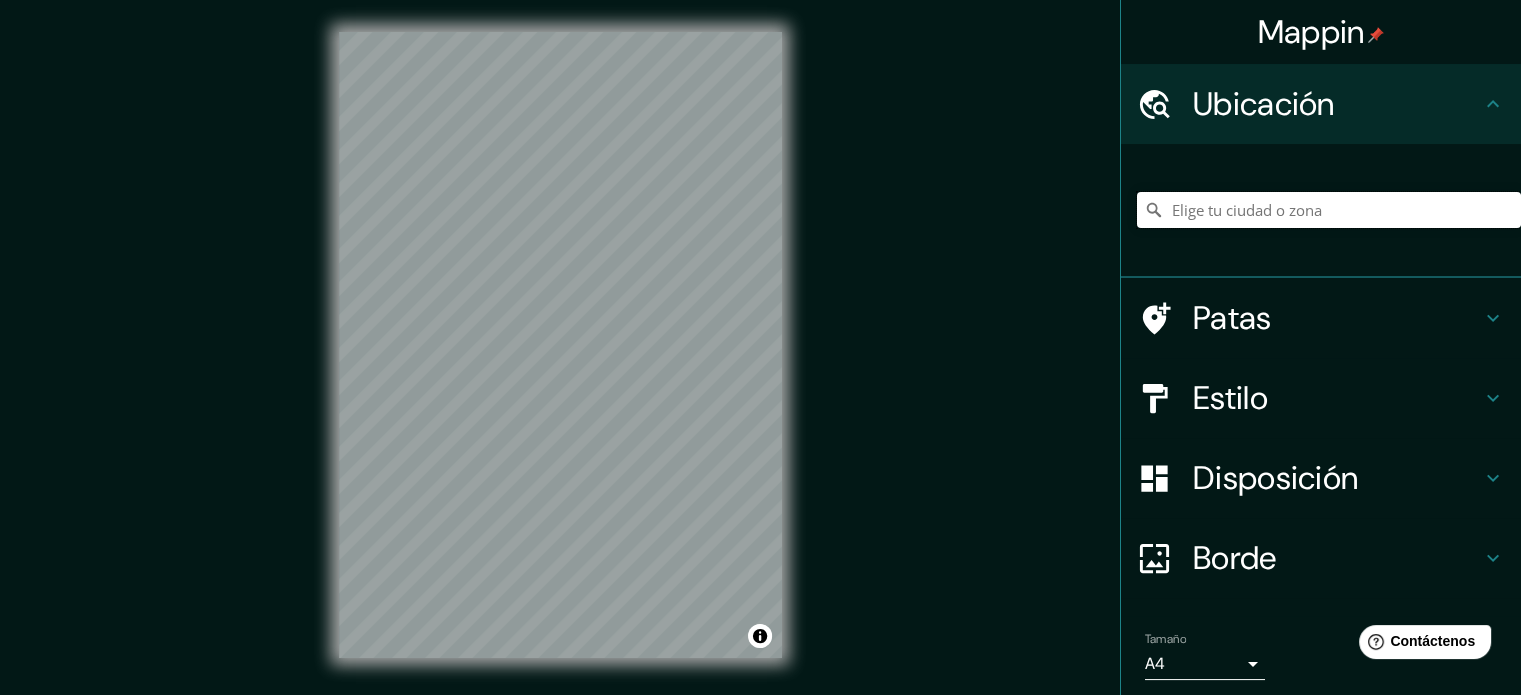 click at bounding box center [1329, 210] 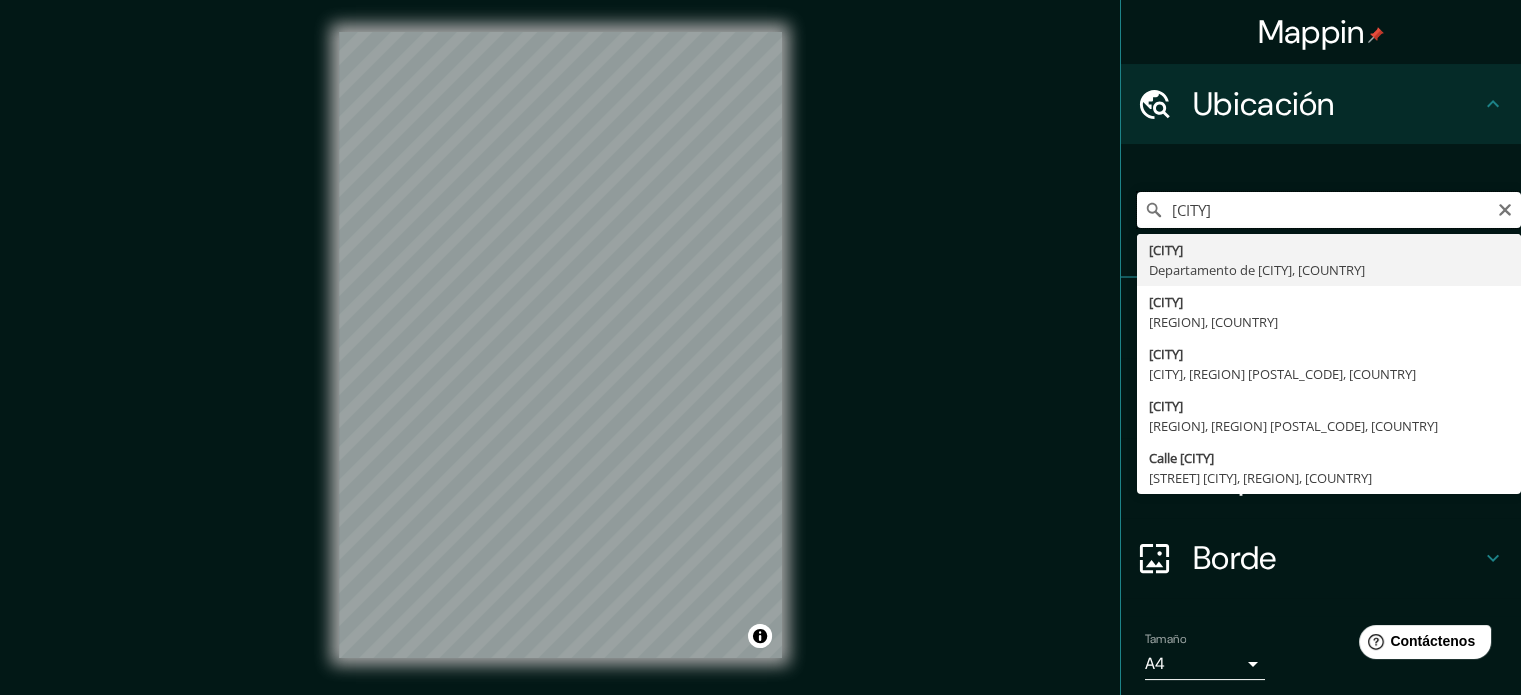 type on "[CITY]" 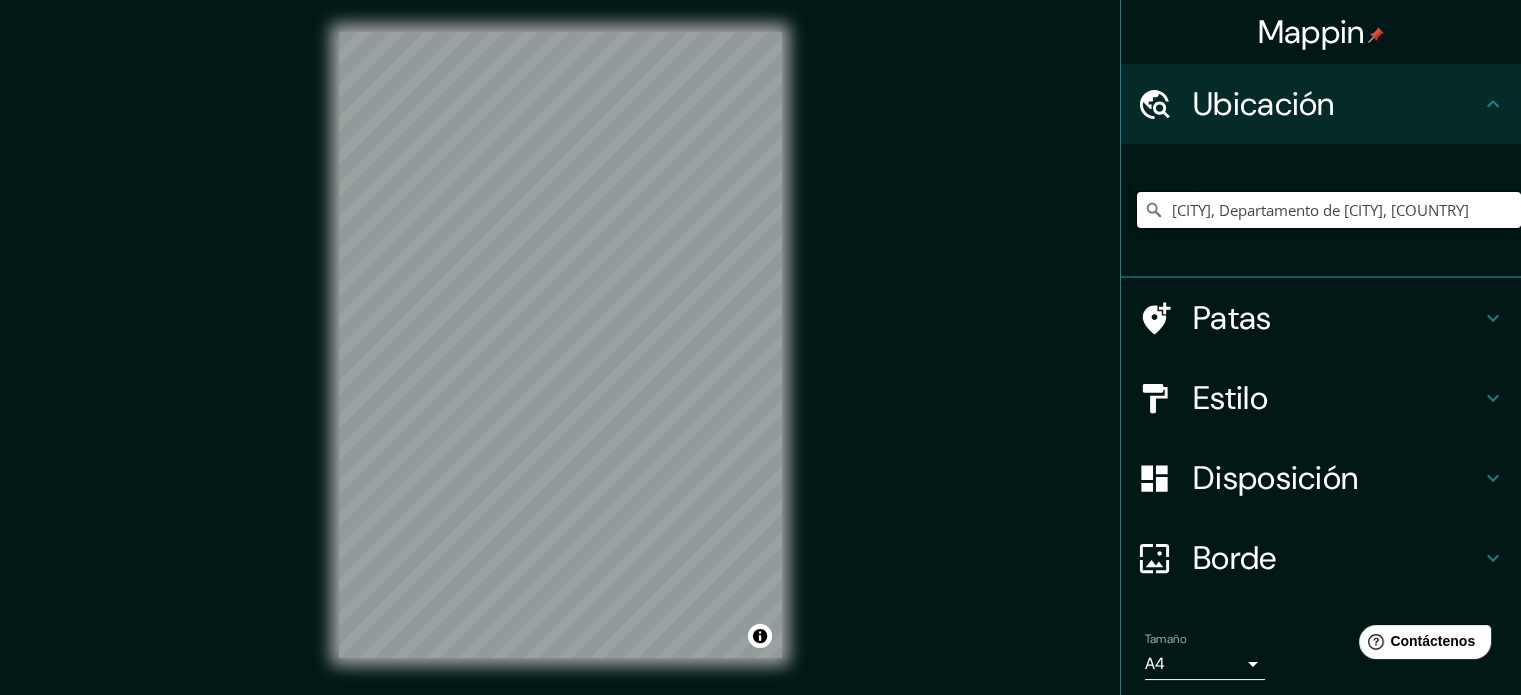 scroll, scrollTop: 0, scrollLeft: 0, axis: both 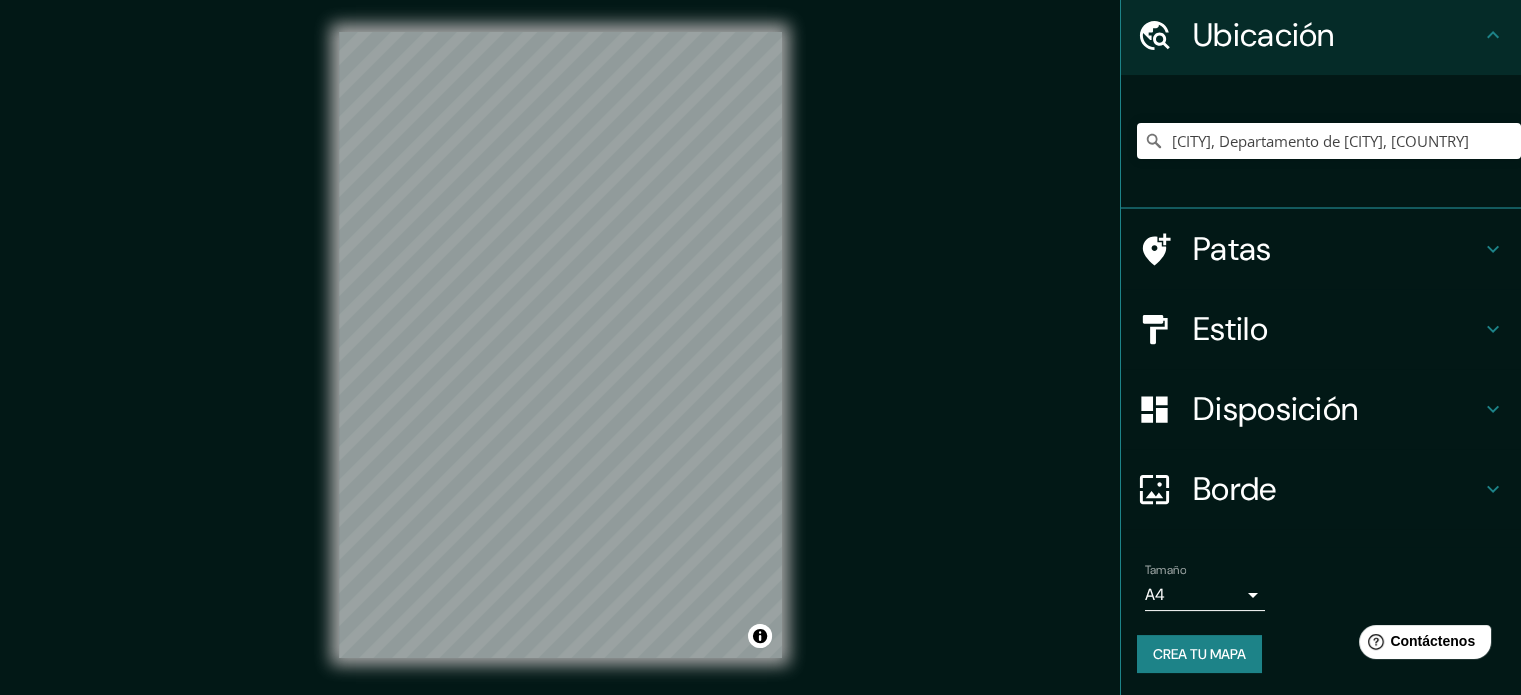 click on "Crea tu mapa" at bounding box center [1199, 654] 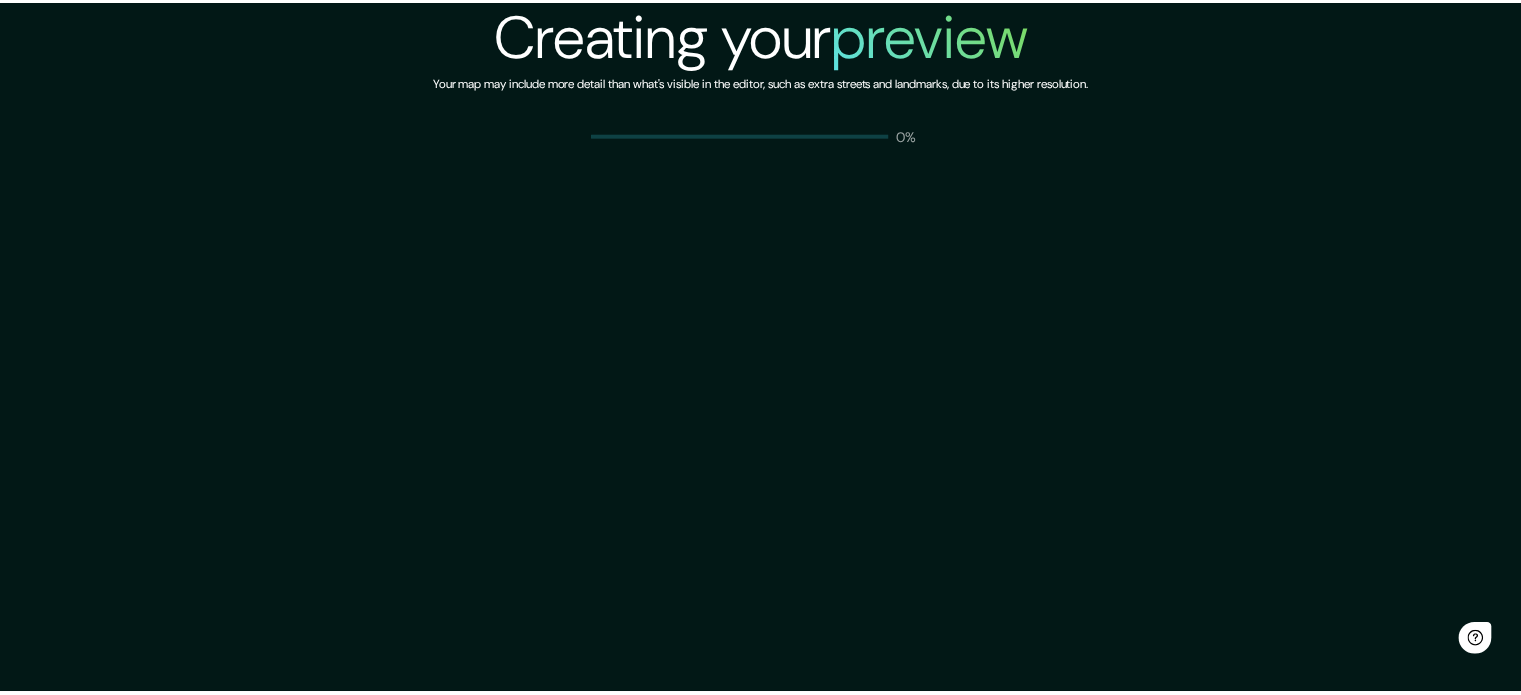 scroll, scrollTop: 0, scrollLeft: 0, axis: both 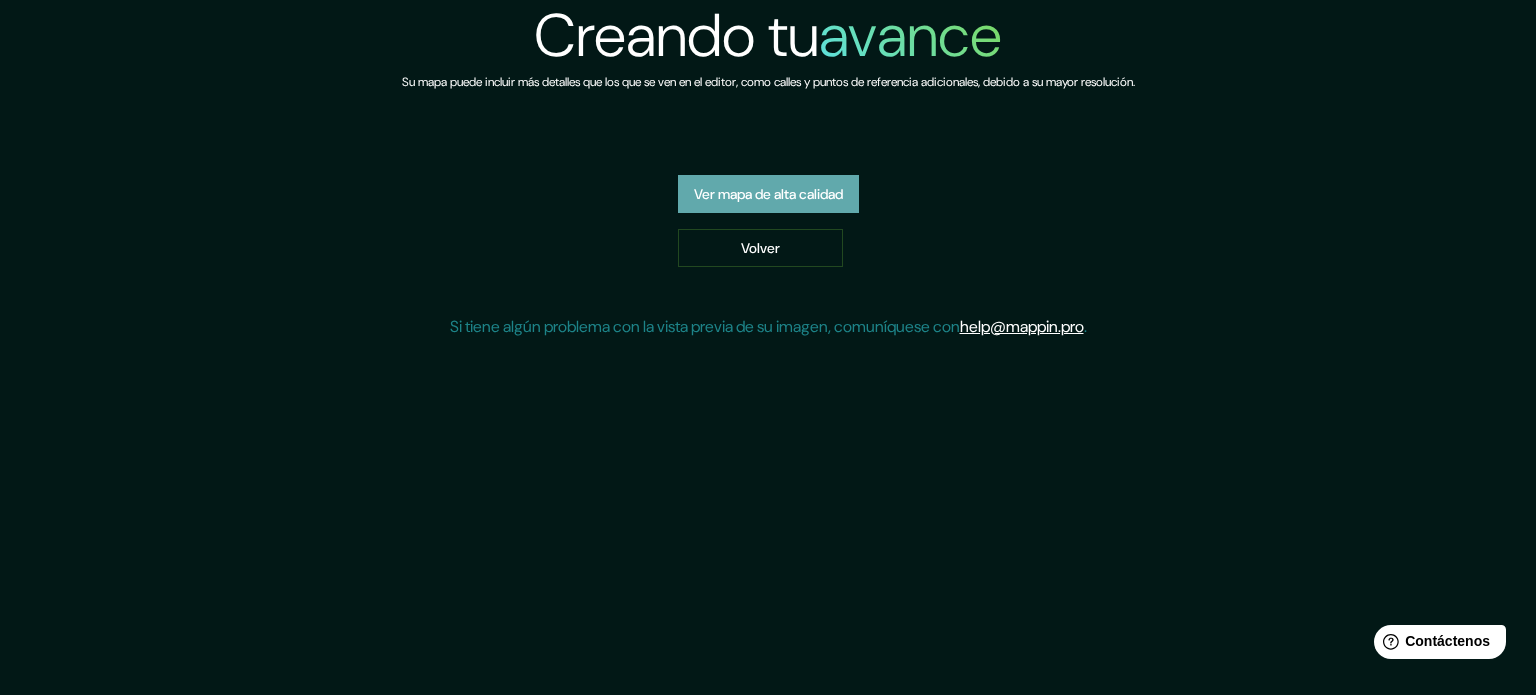 click on "Ver mapa de alta calidad" at bounding box center [768, 194] 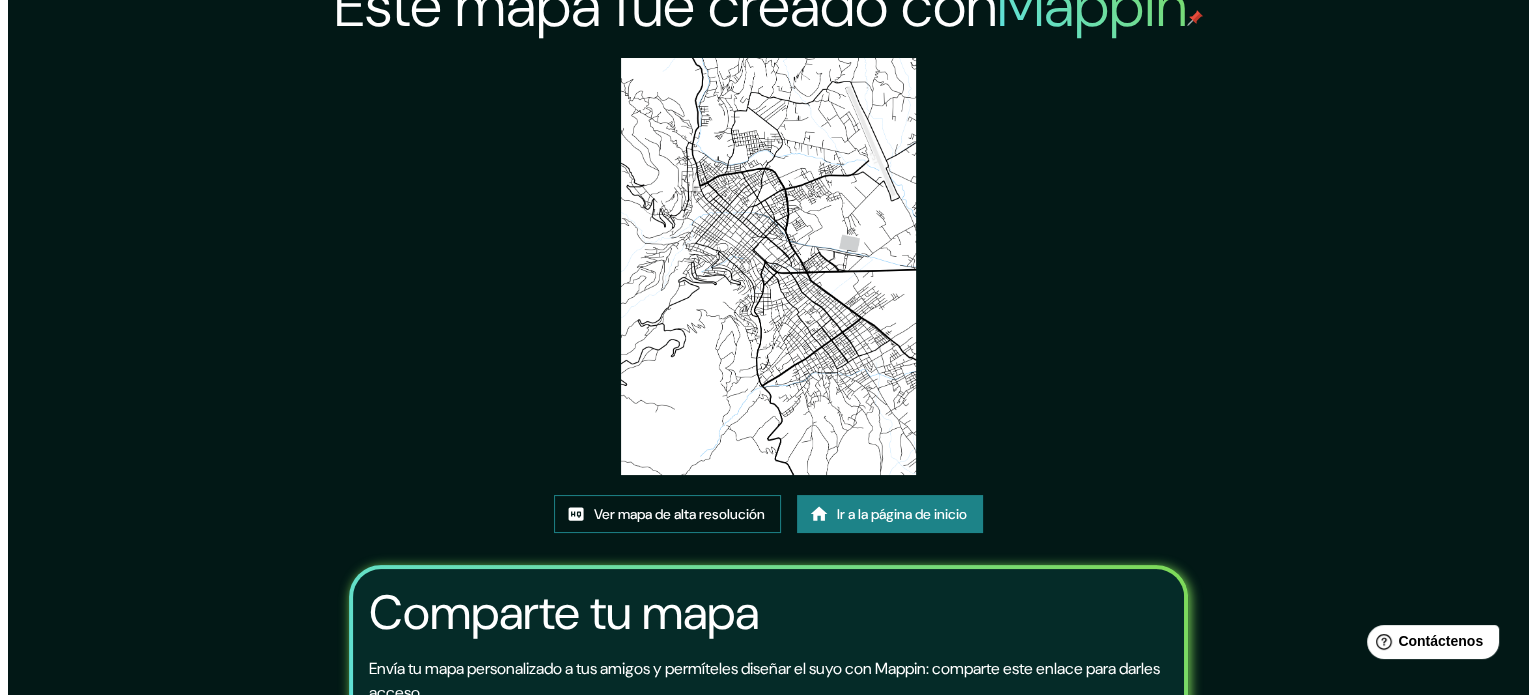 scroll, scrollTop: 0, scrollLeft: 0, axis: both 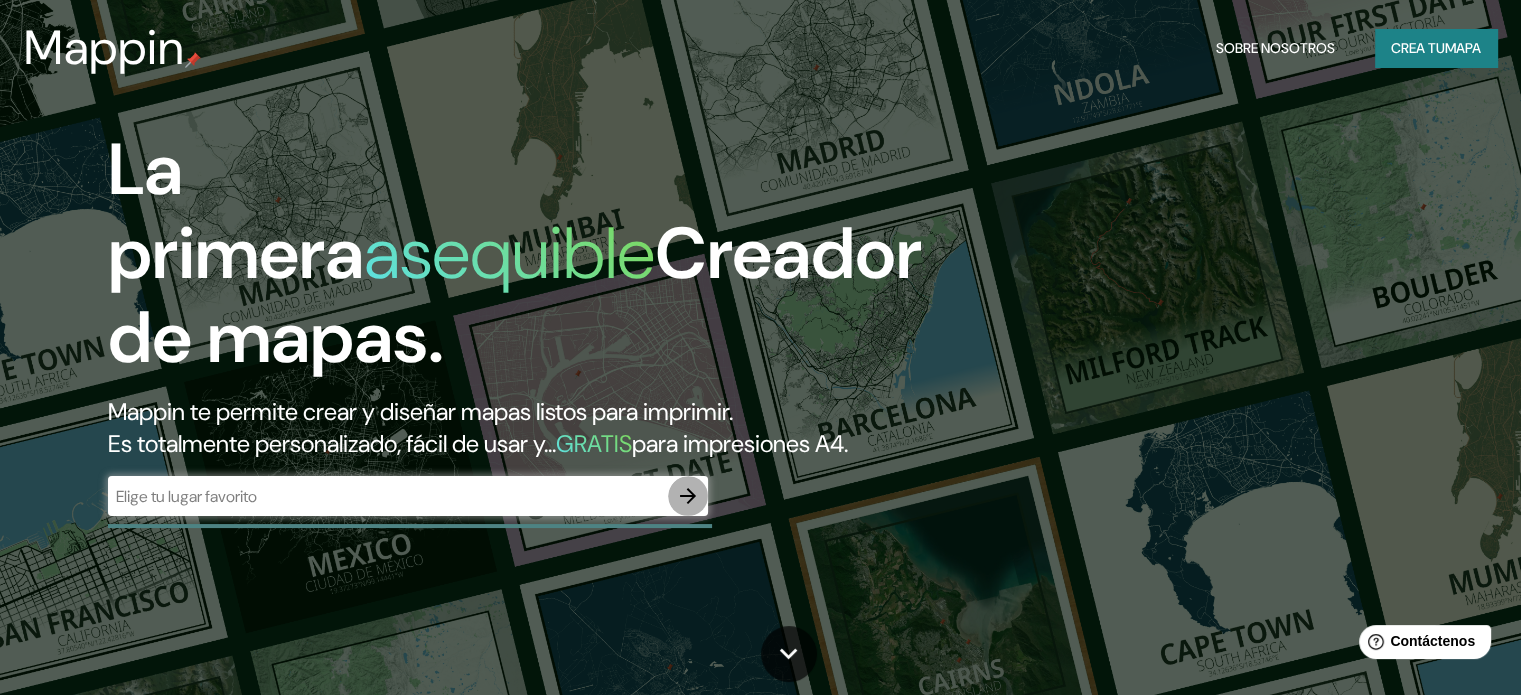 click at bounding box center [688, 496] 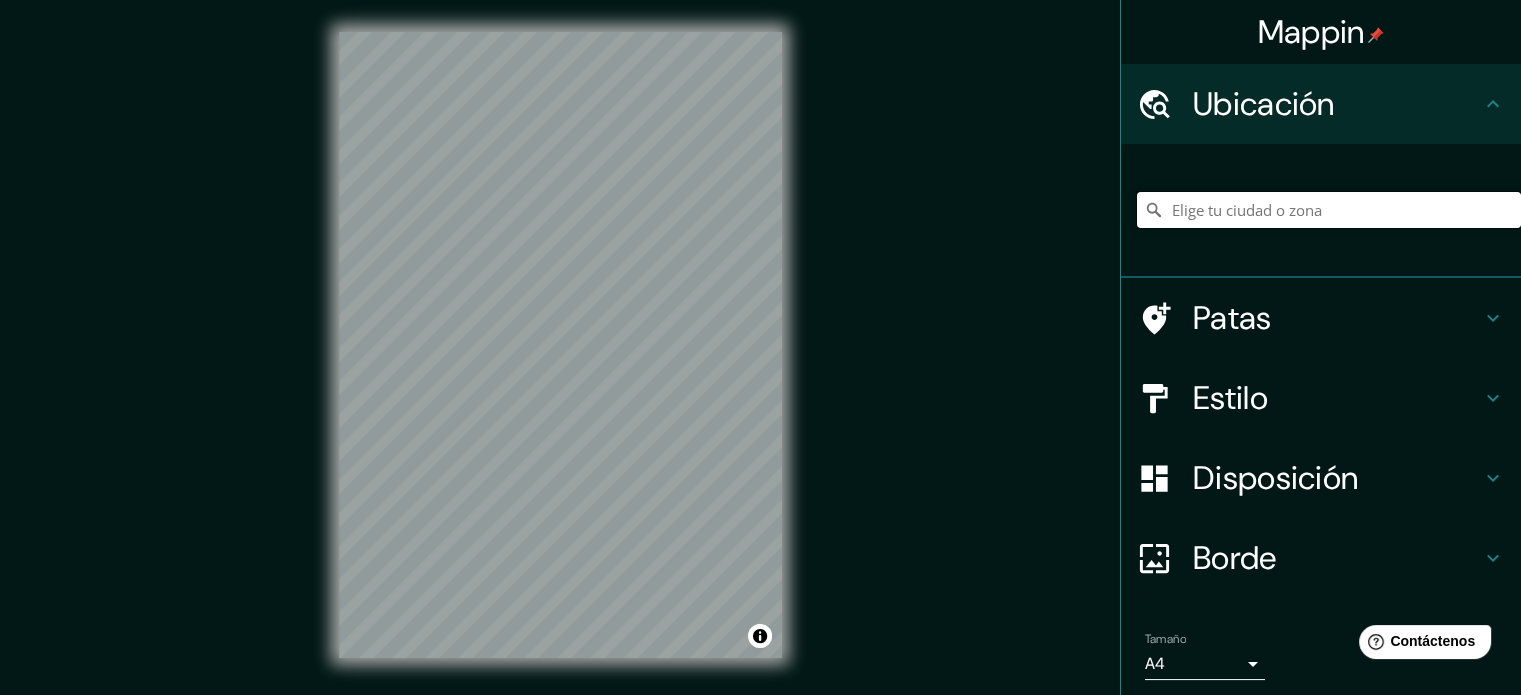 click at bounding box center [1329, 210] 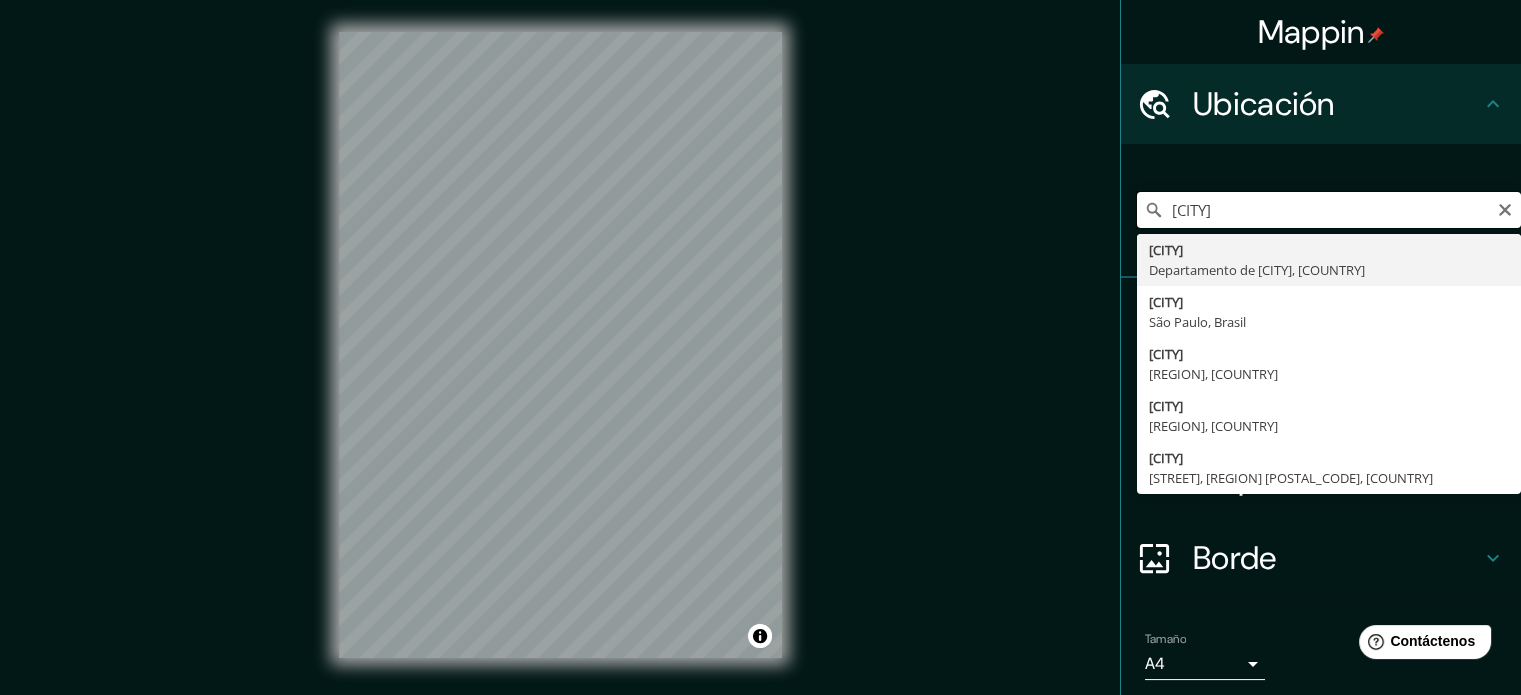type on "[CITY_FRAGMENT]" 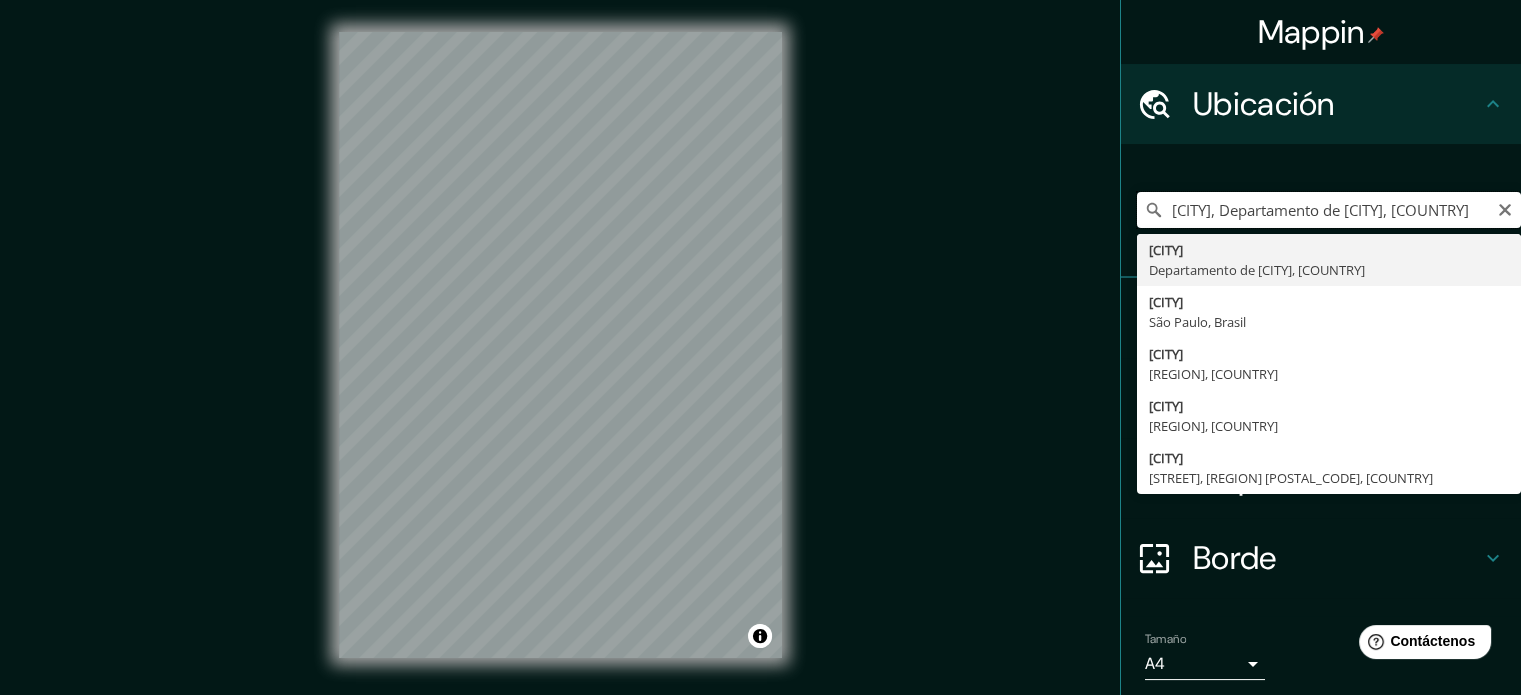 scroll, scrollTop: 0, scrollLeft: 0, axis: both 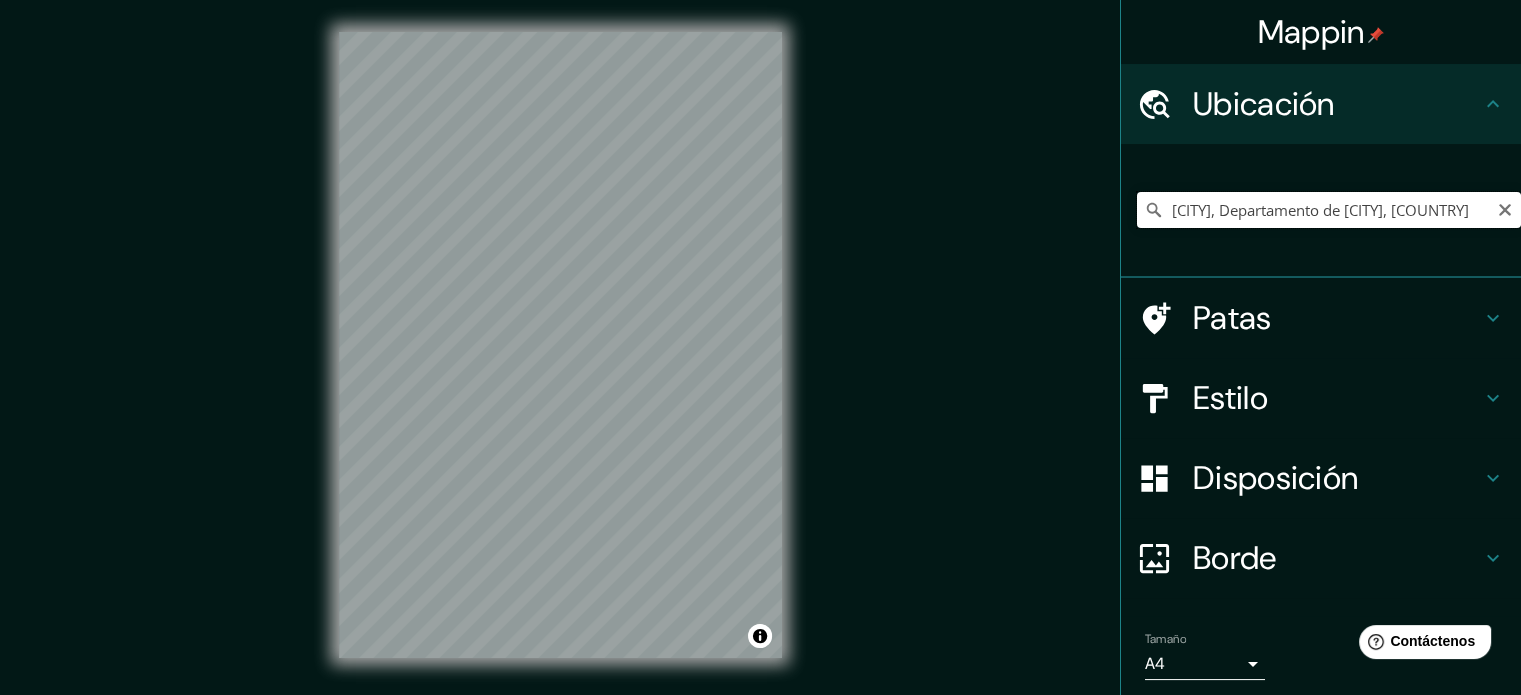 click on "[CITY], Departamento de [CITY], [COUNTRY]" at bounding box center [1329, 210] 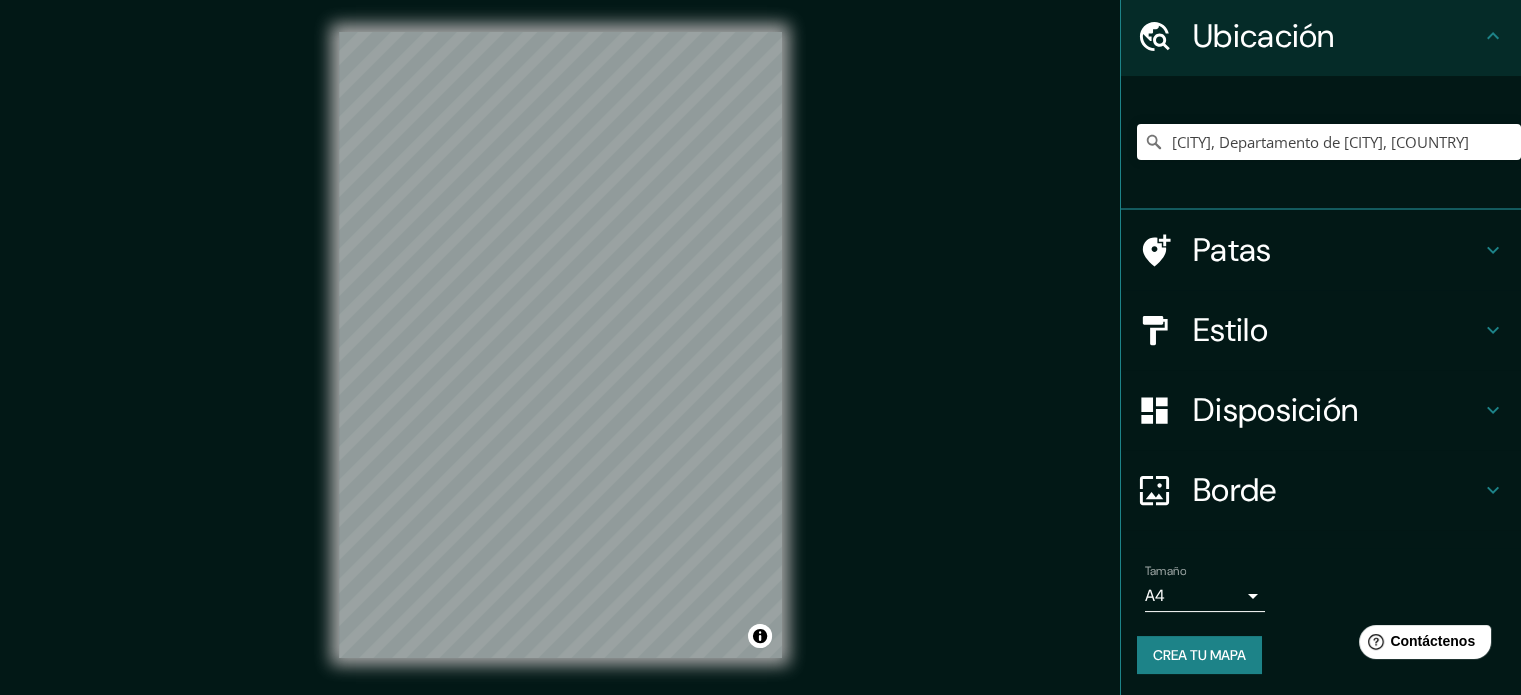 scroll, scrollTop: 69, scrollLeft: 0, axis: vertical 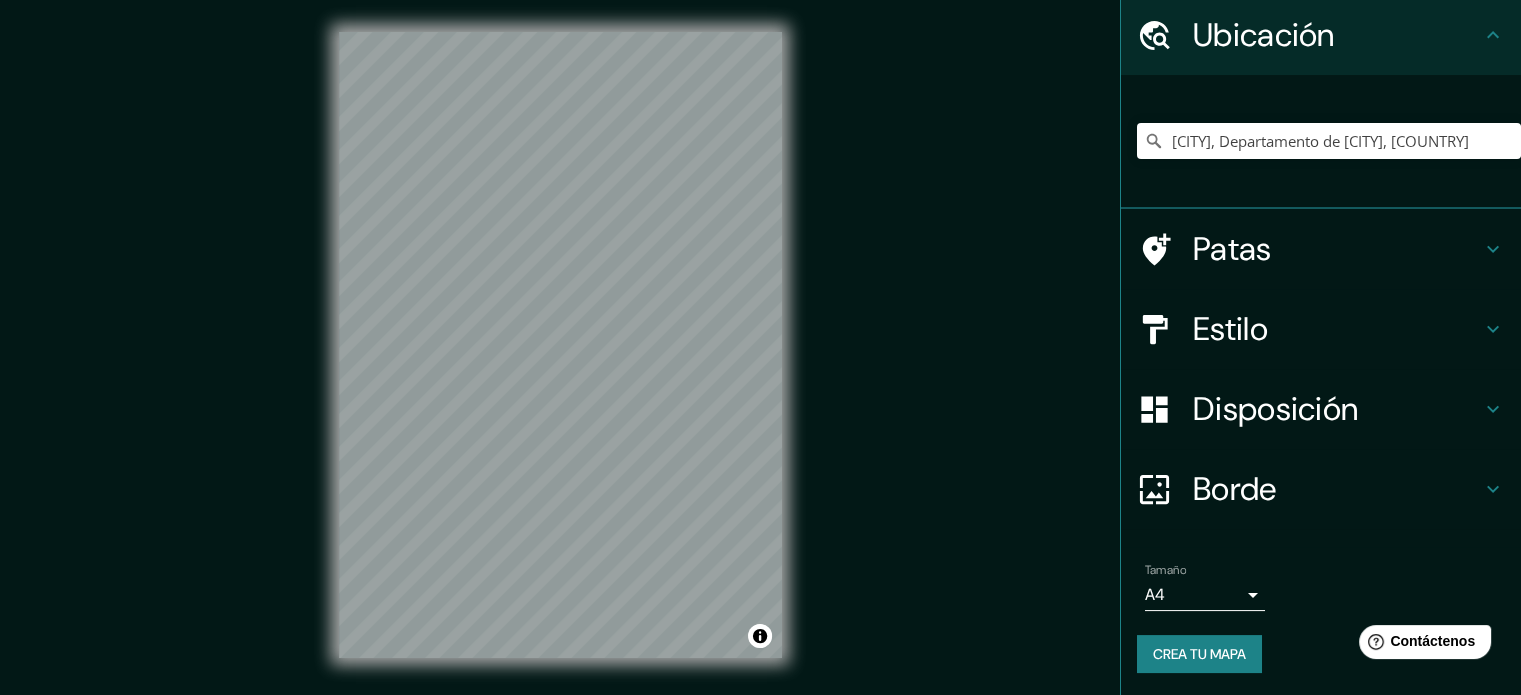 click on "Crea tu mapa" at bounding box center [1199, 654] 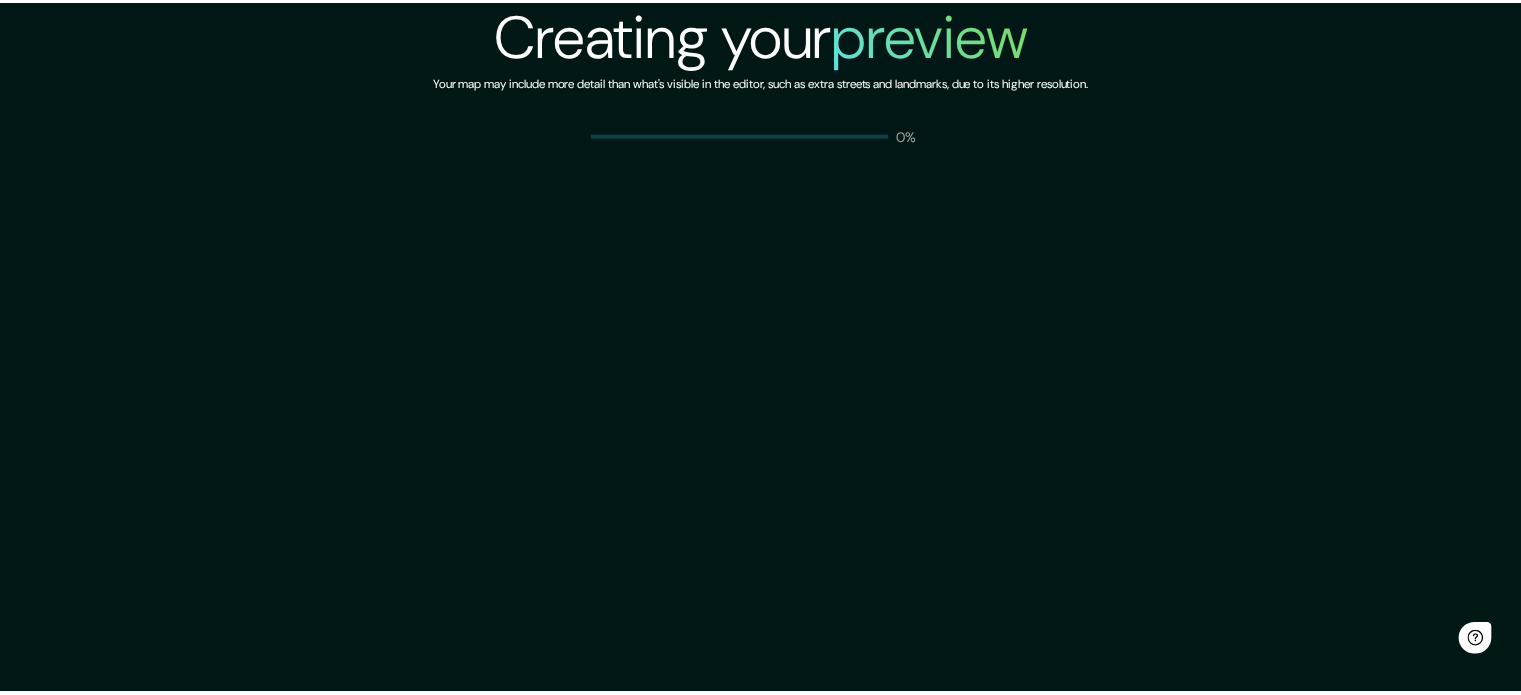 scroll, scrollTop: 0, scrollLeft: 0, axis: both 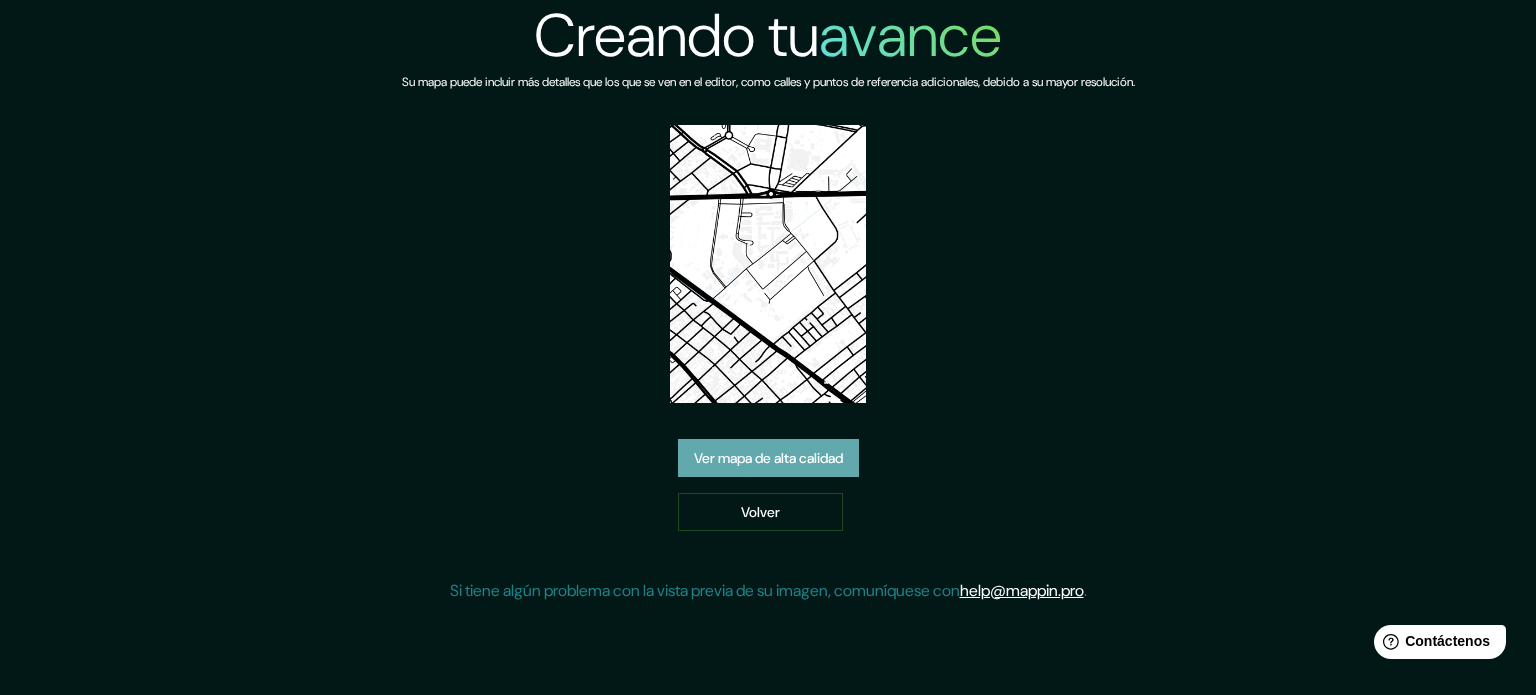 click on "Ver mapa de alta calidad" at bounding box center (768, 458) 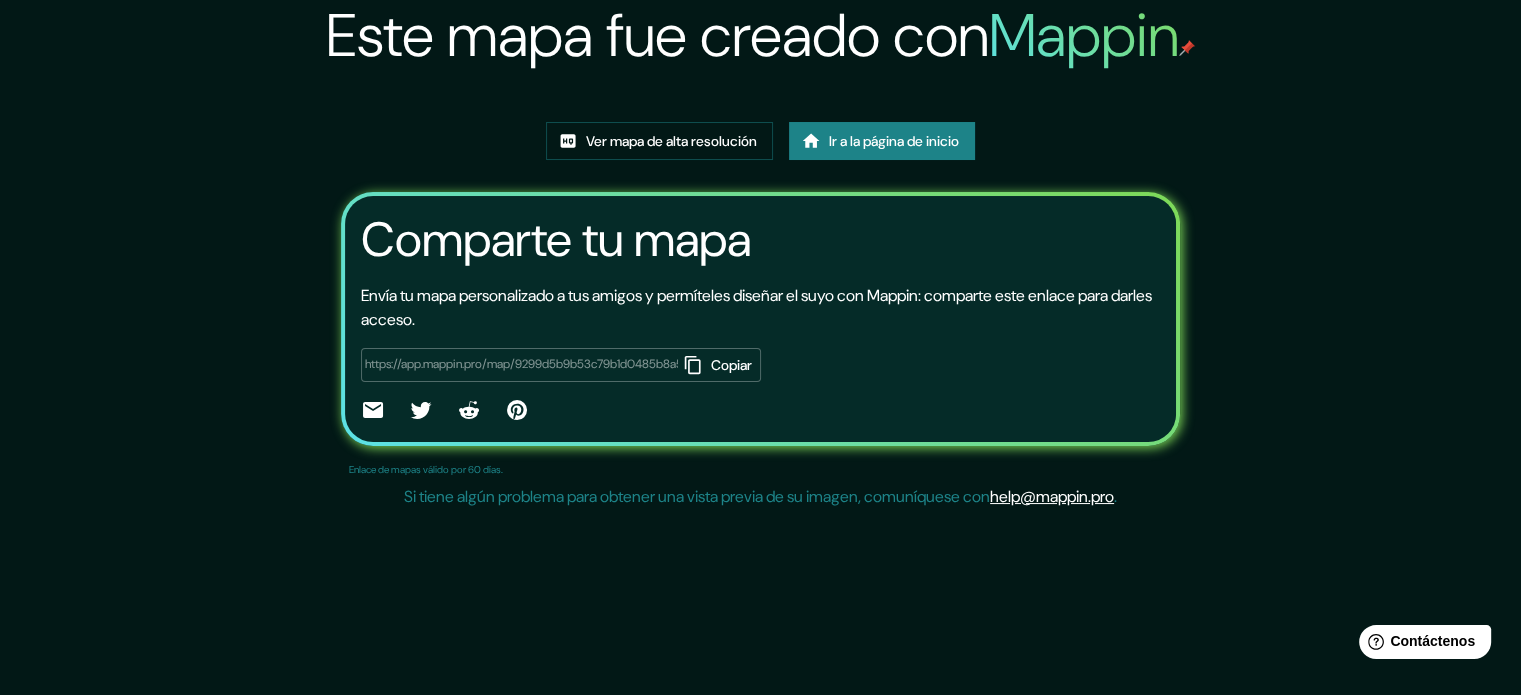 scroll, scrollTop: 224, scrollLeft: 0, axis: vertical 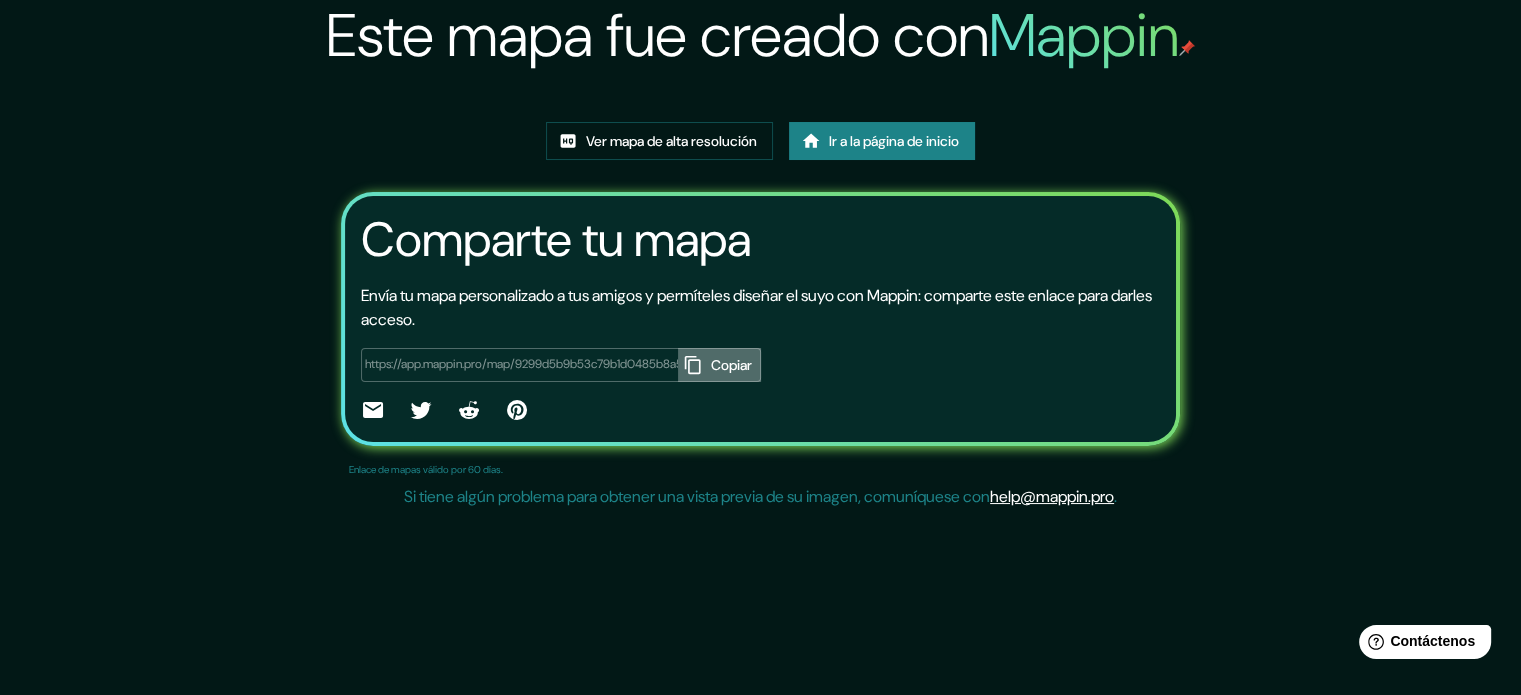 click on "Copiar" at bounding box center (731, 365) 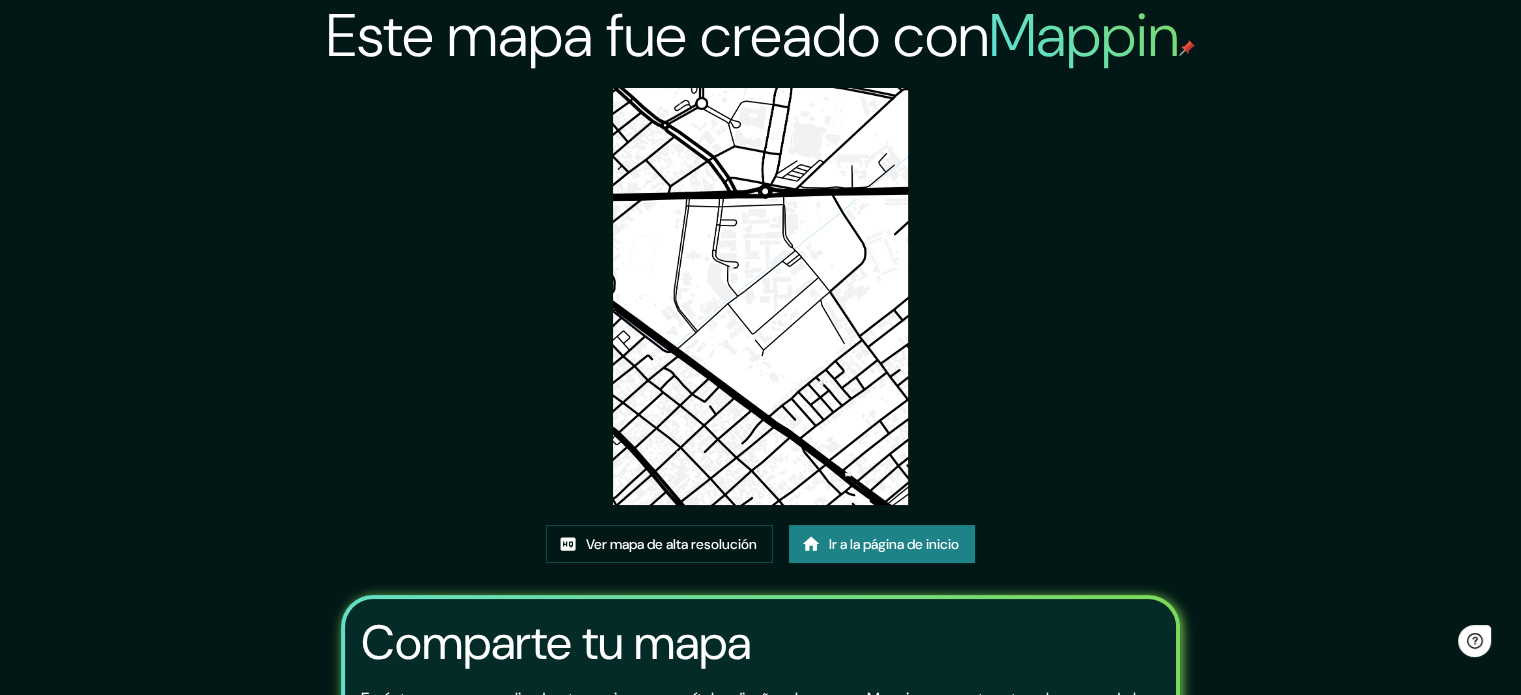 scroll, scrollTop: 0, scrollLeft: 0, axis: both 